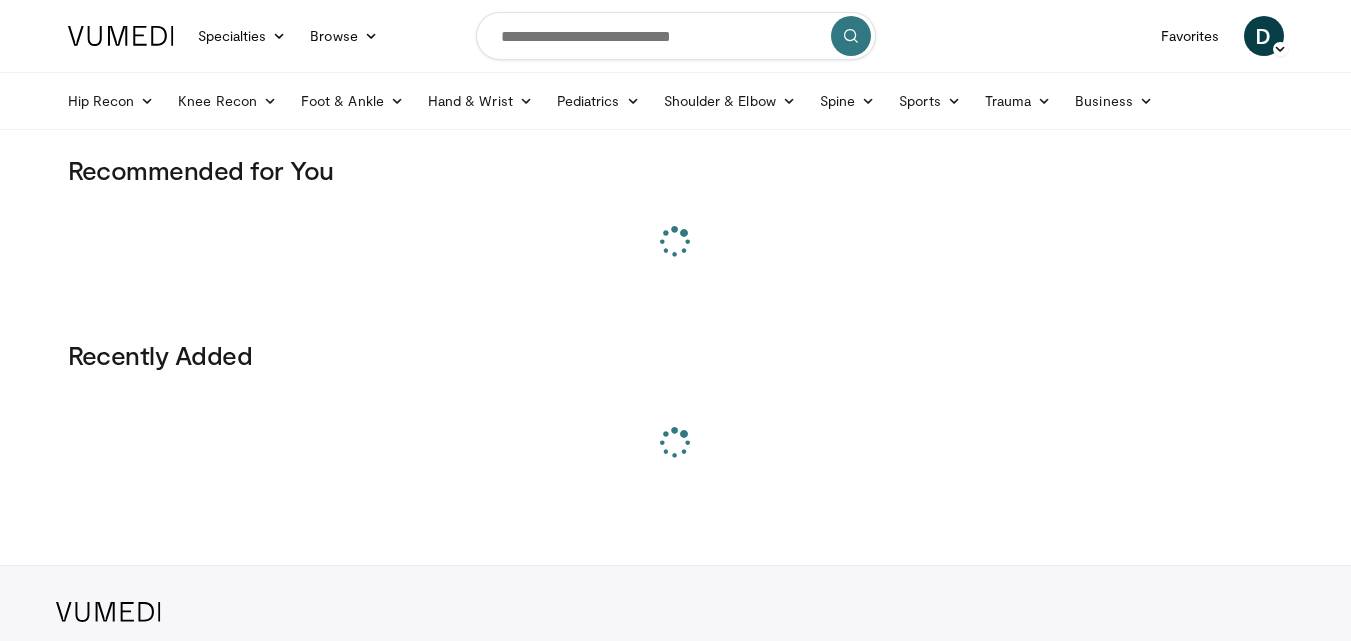 scroll, scrollTop: 0, scrollLeft: 0, axis: both 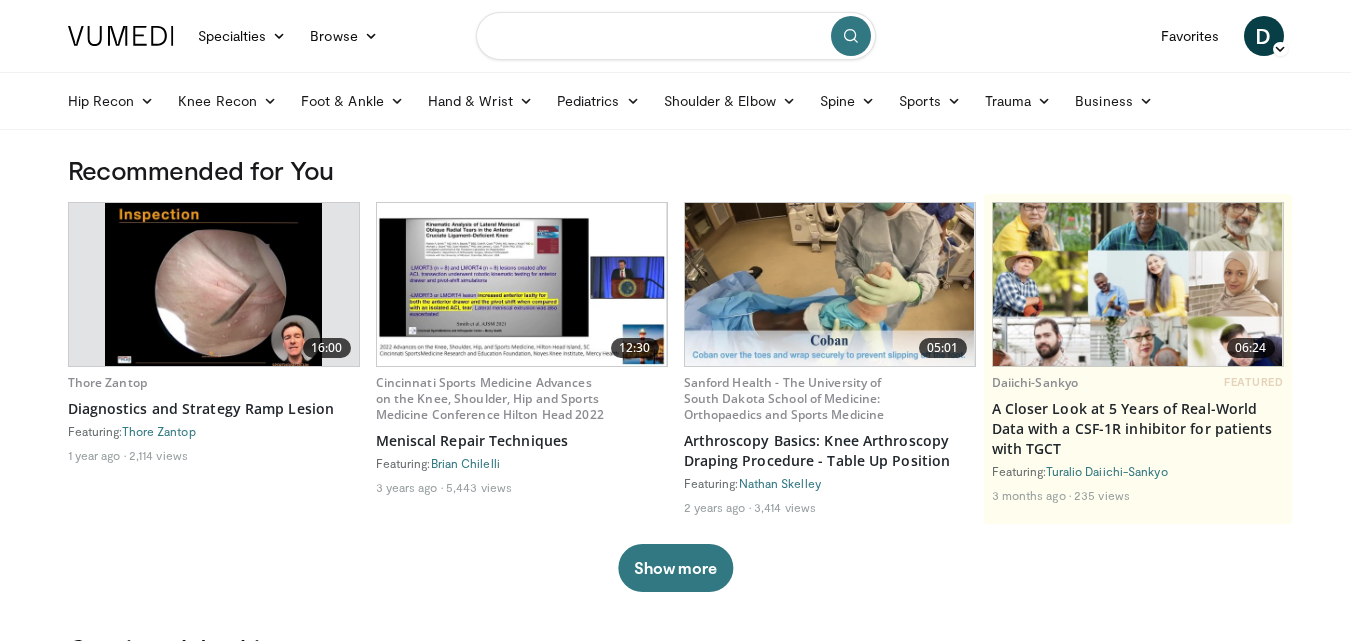 click at bounding box center [676, 36] 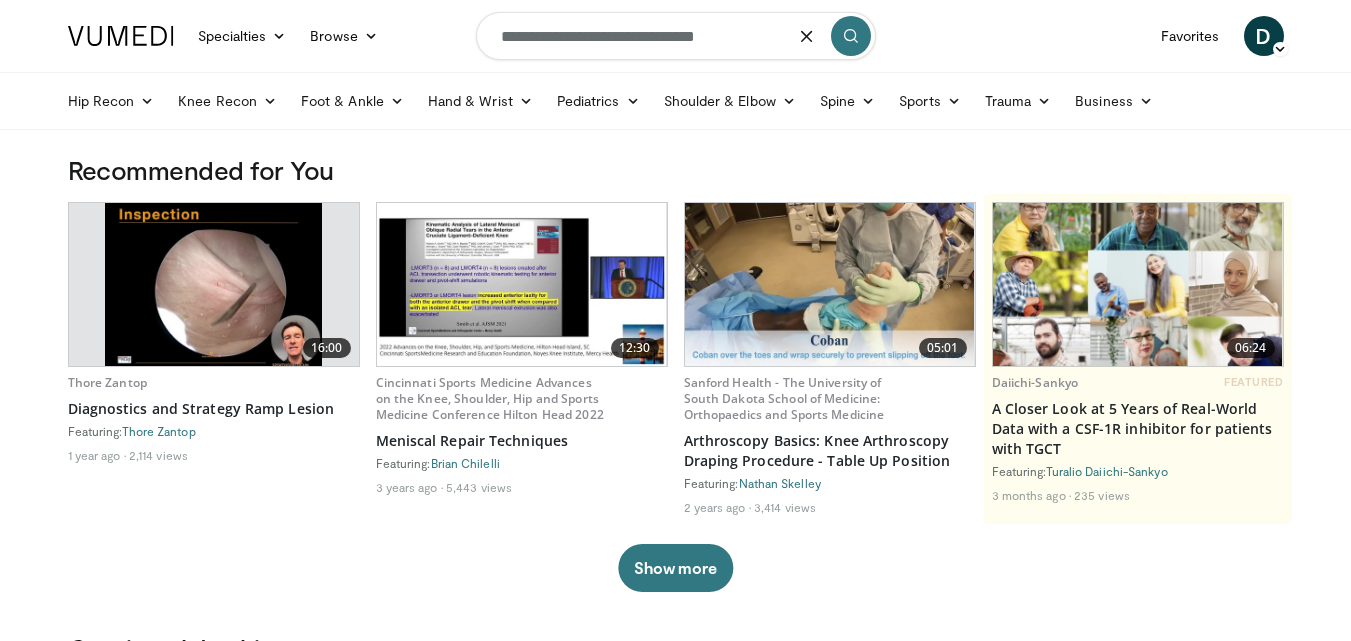 type on "**********" 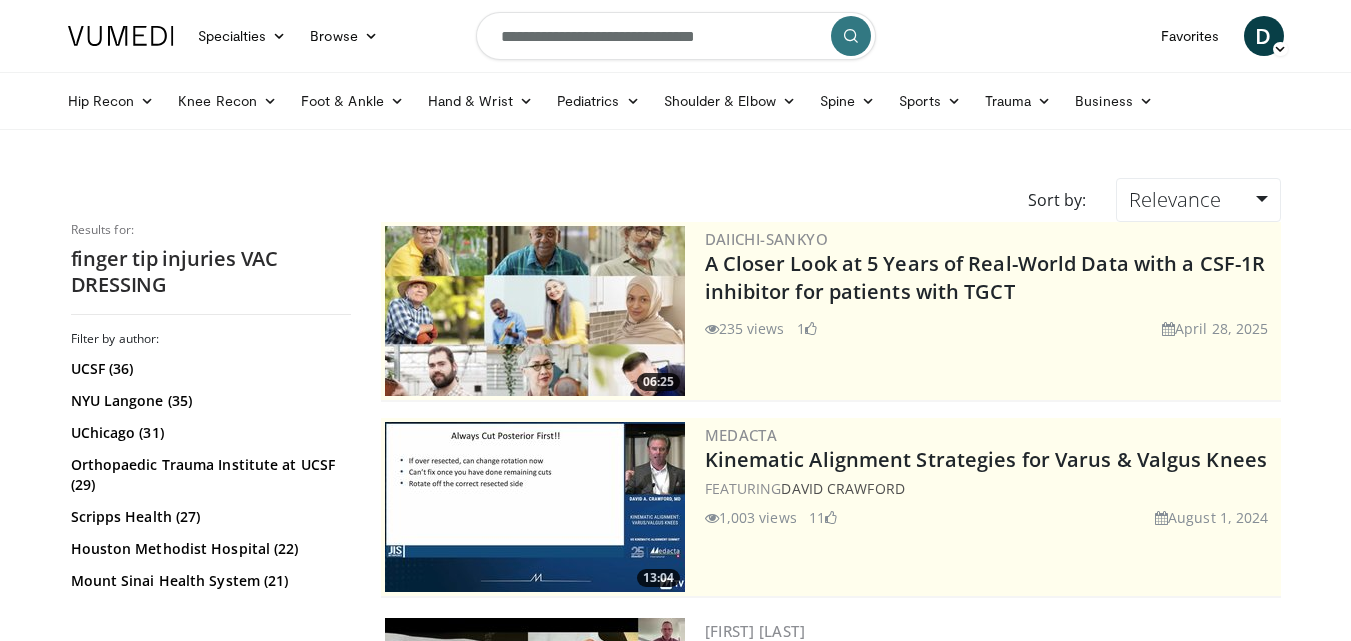 scroll, scrollTop: 0, scrollLeft: 0, axis: both 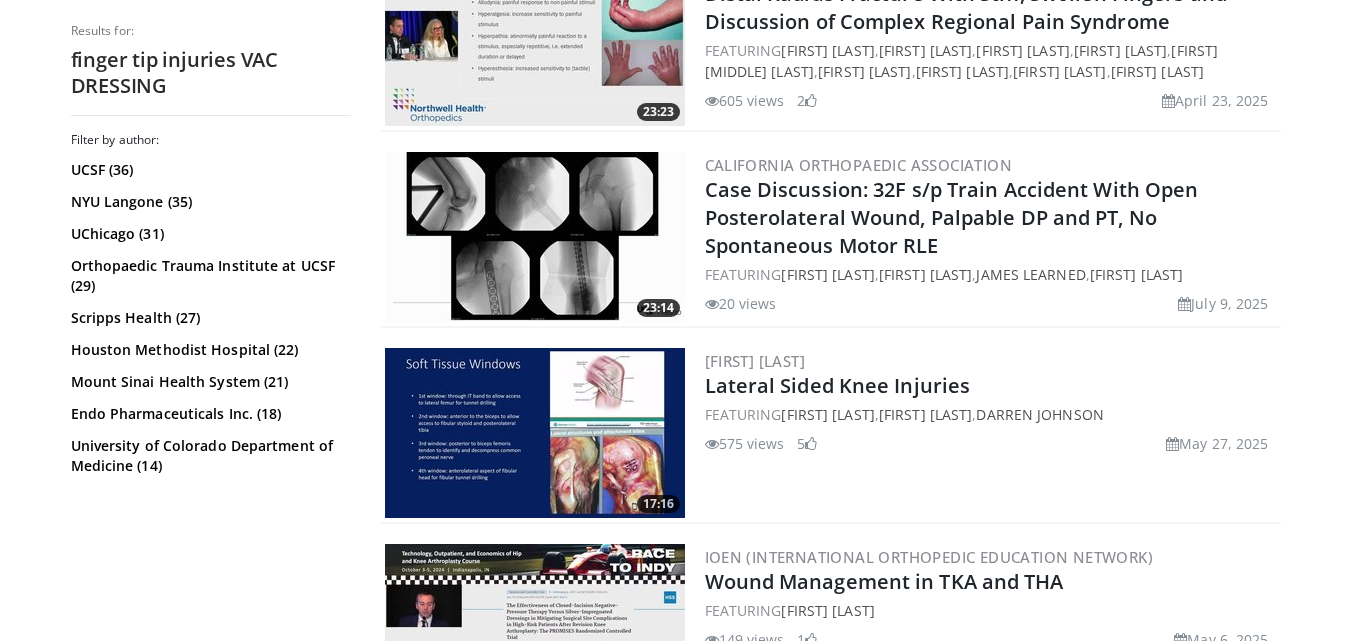click on "Specialties
Adult & Family Medicine
Allergy, Asthma, Immunology
Anesthesiology
Cardiology
Dental
Dermatology
Endocrinology
Gastroenterology & Hepatology
General Surgery
Hematology & Oncology
Infectious Disease
Nephrology
Neurology
Neurosurgery
Obstetrics & Gynecology
Ophthalmology
Oral Maxillofacial
Orthopaedics
Otolaryngology
Pediatrics
Plastic Surgery
Podiatry
Psychiatry
Pulmonology
Radiation Oncology
Radiology
Rheumatology
Urology" at bounding box center (675, -131) 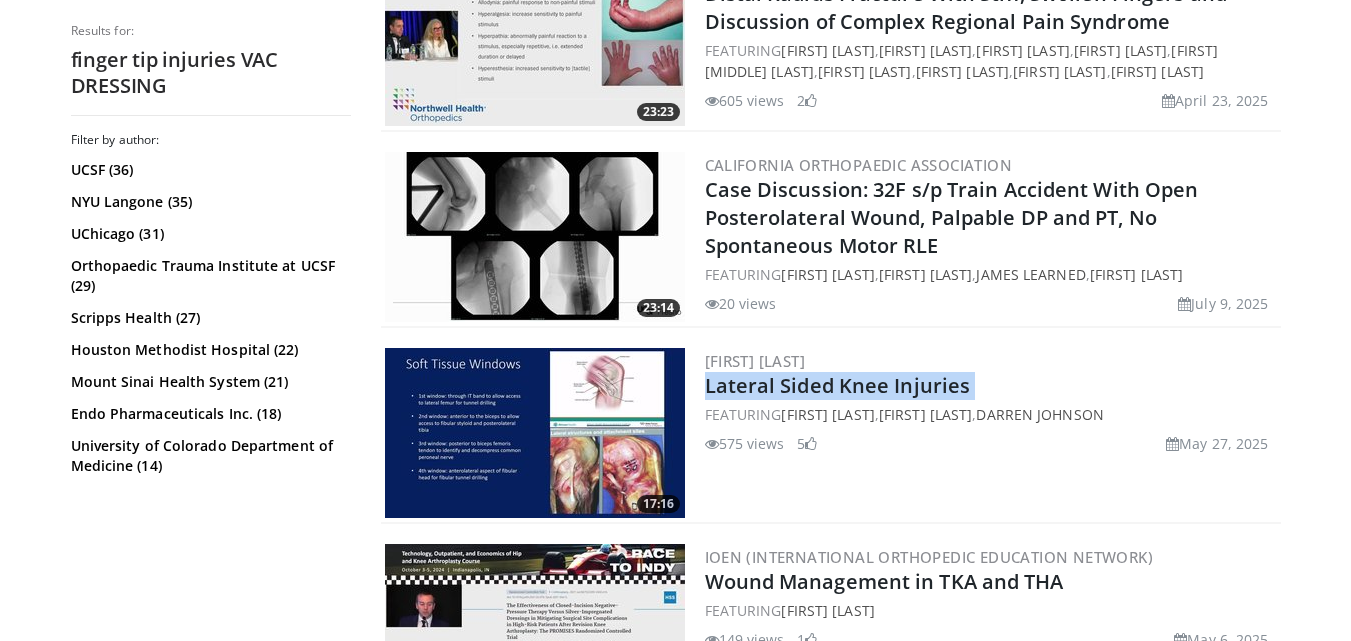 drag, startPoint x: 1325, startPoint y: 348, endPoint x: 1328, endPoint y: 380, distance: 32.140316 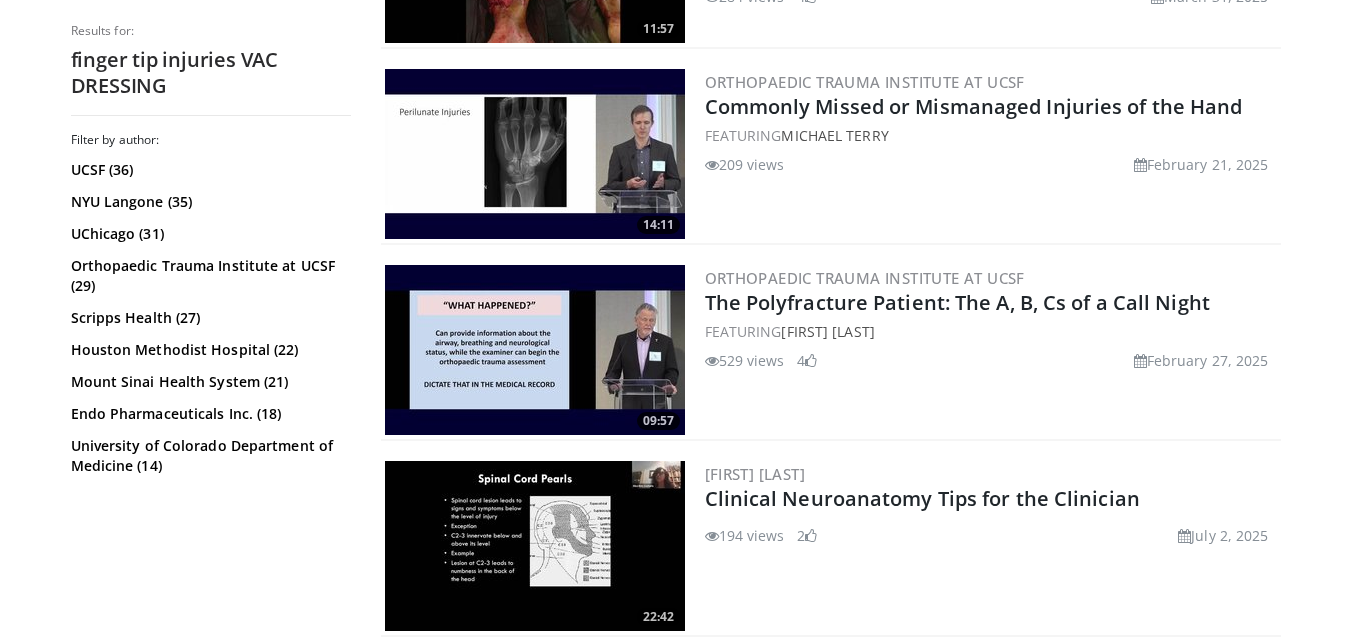scroll, scrollTop: 4282, scrollLeft: 0, axis: vertical 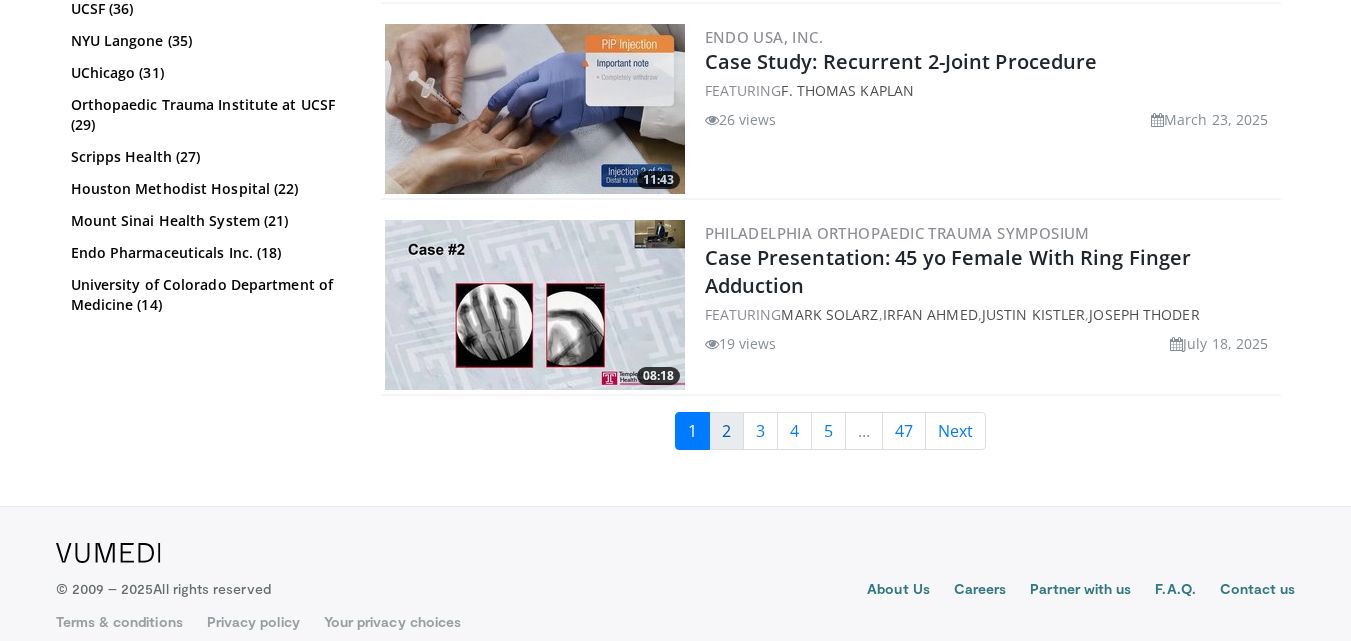 click on "2" at bounding box center (726, 431) 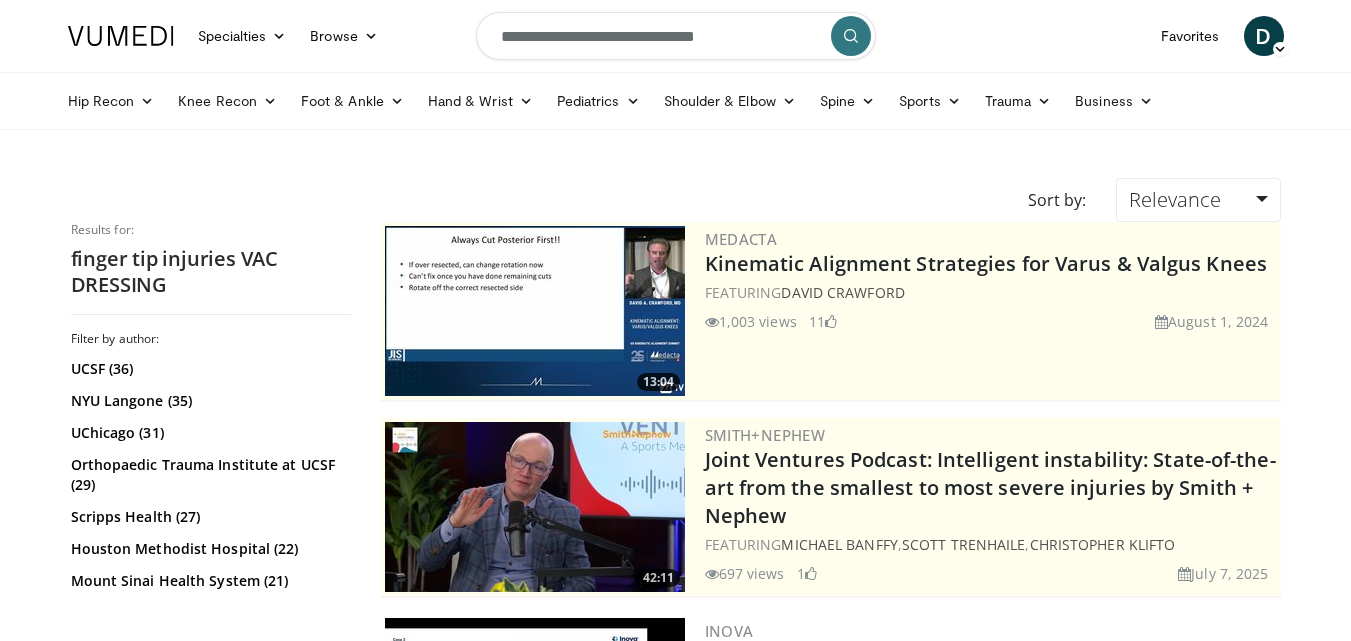 scroll, scrollTop: 0, scrollLeft: 0, axis: both 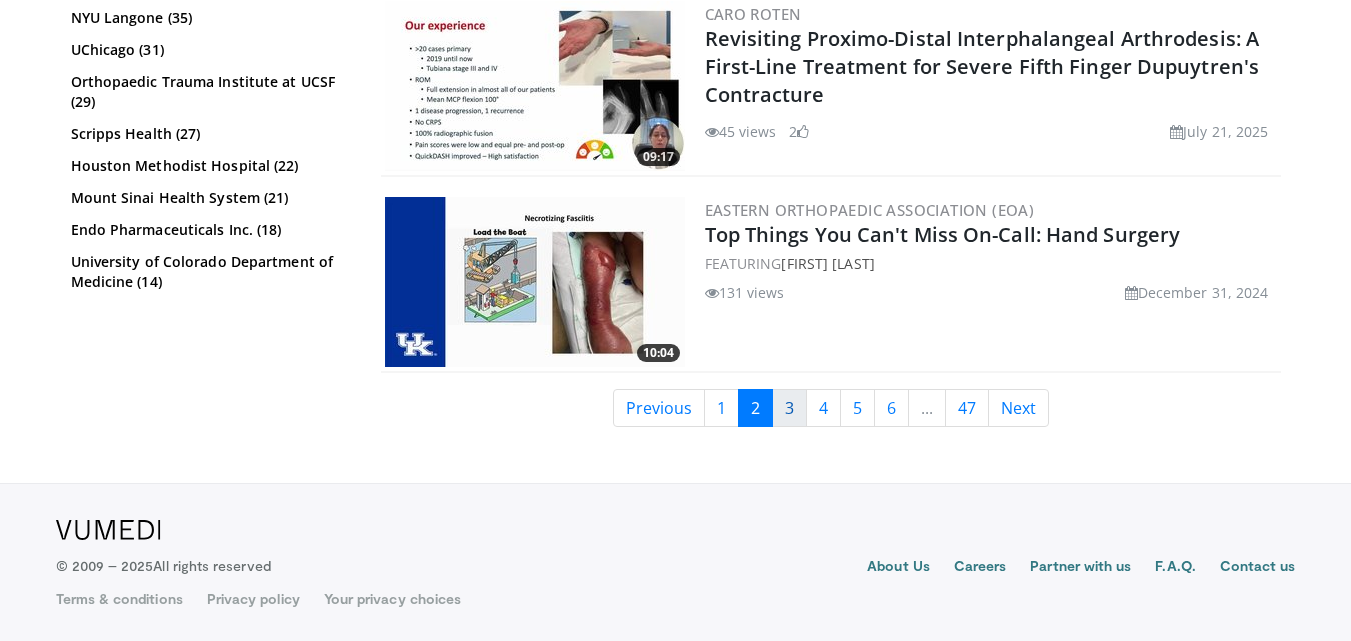 click on "3" at bounding box center (789, 408) 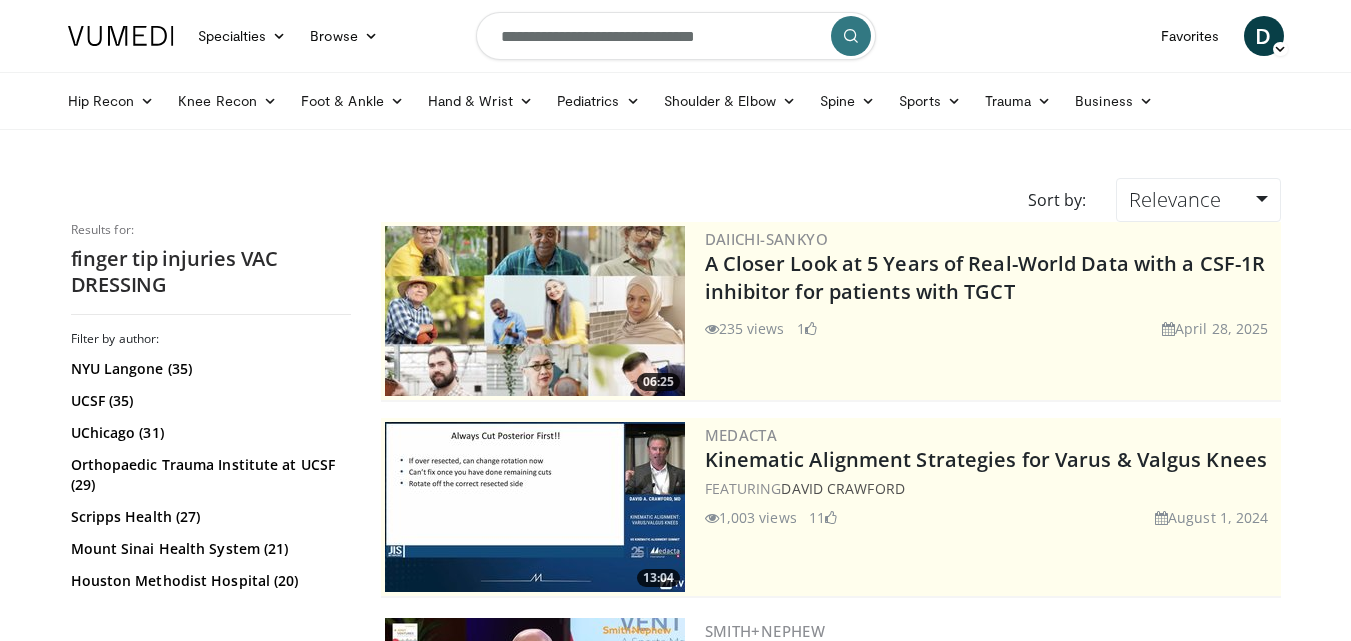 scroll, scrollTop: 0, scrollLeft: 0, axis: both 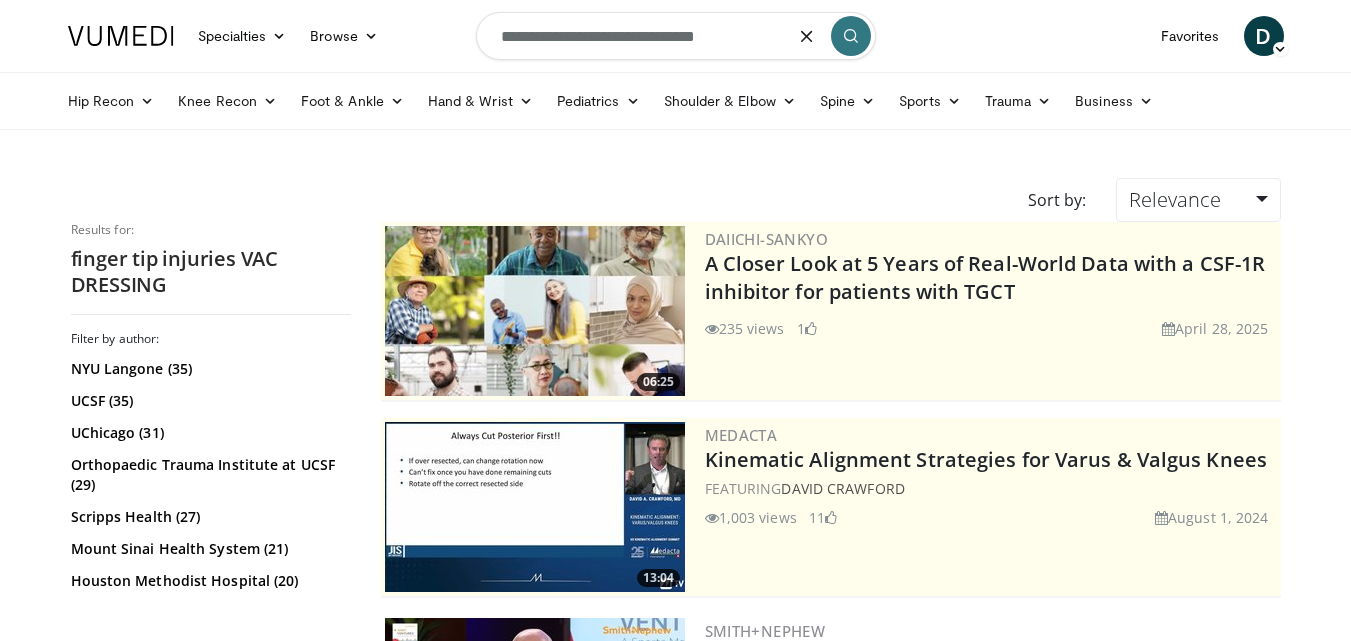 drag, startPoint x: 751, startPoint y: 36, endPoint x: 626, endPoint y: 27, distance: 125.32358 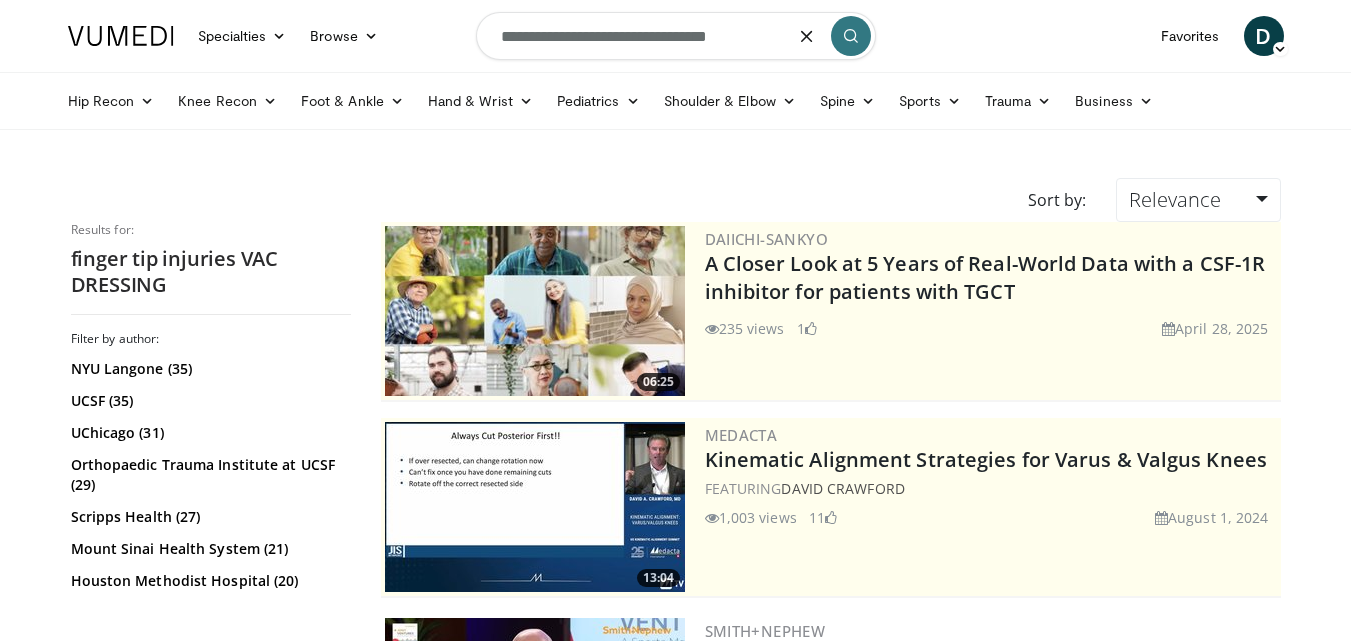 type on "**********" 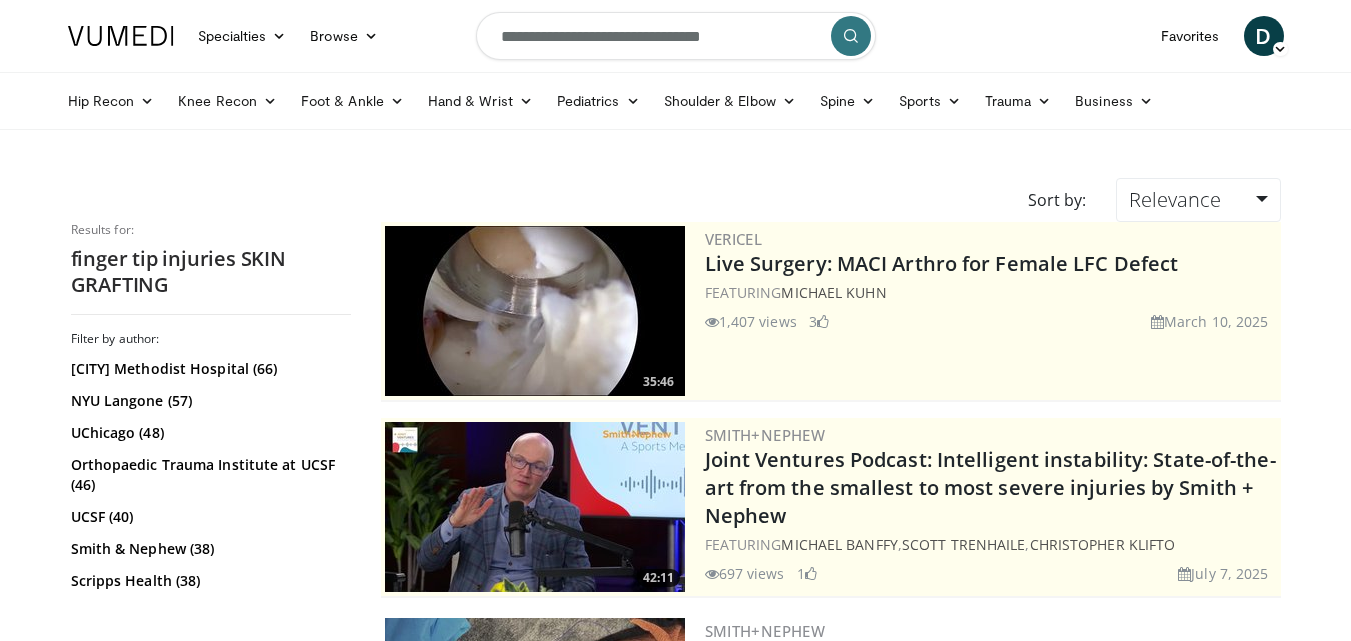 scroll, scrollTop: 0, scrollLeft: 0, axis: both 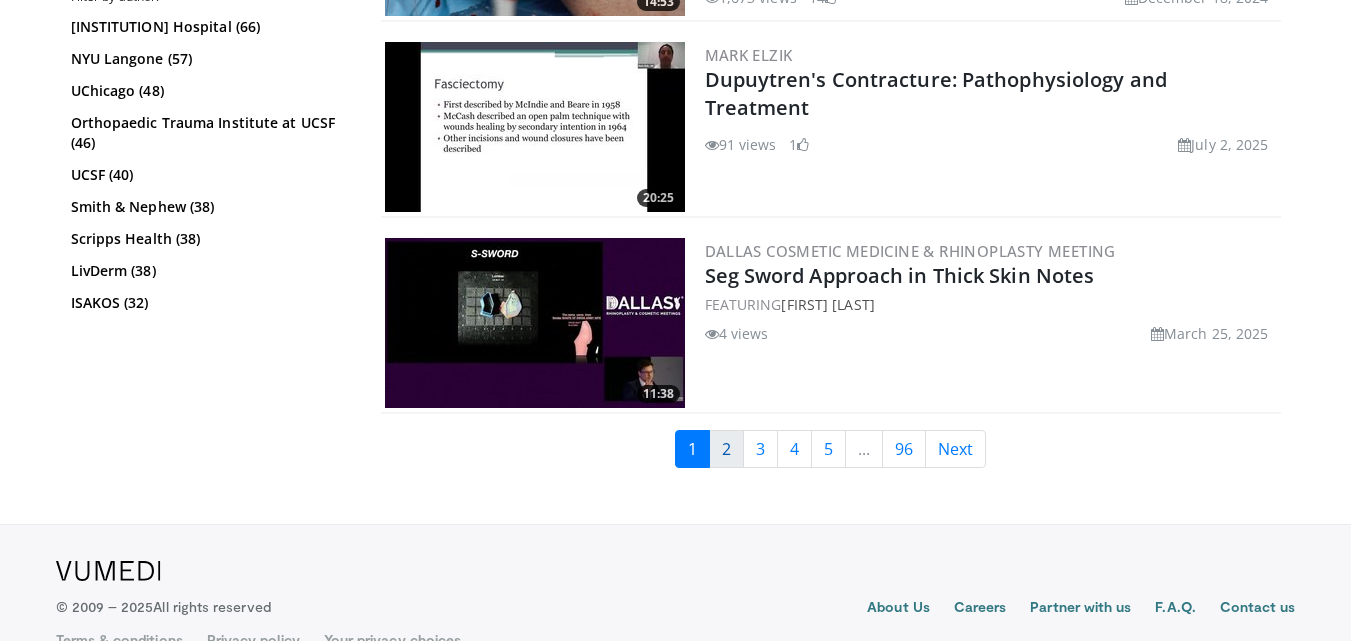 click on "2" at bounding box center [726, 449] 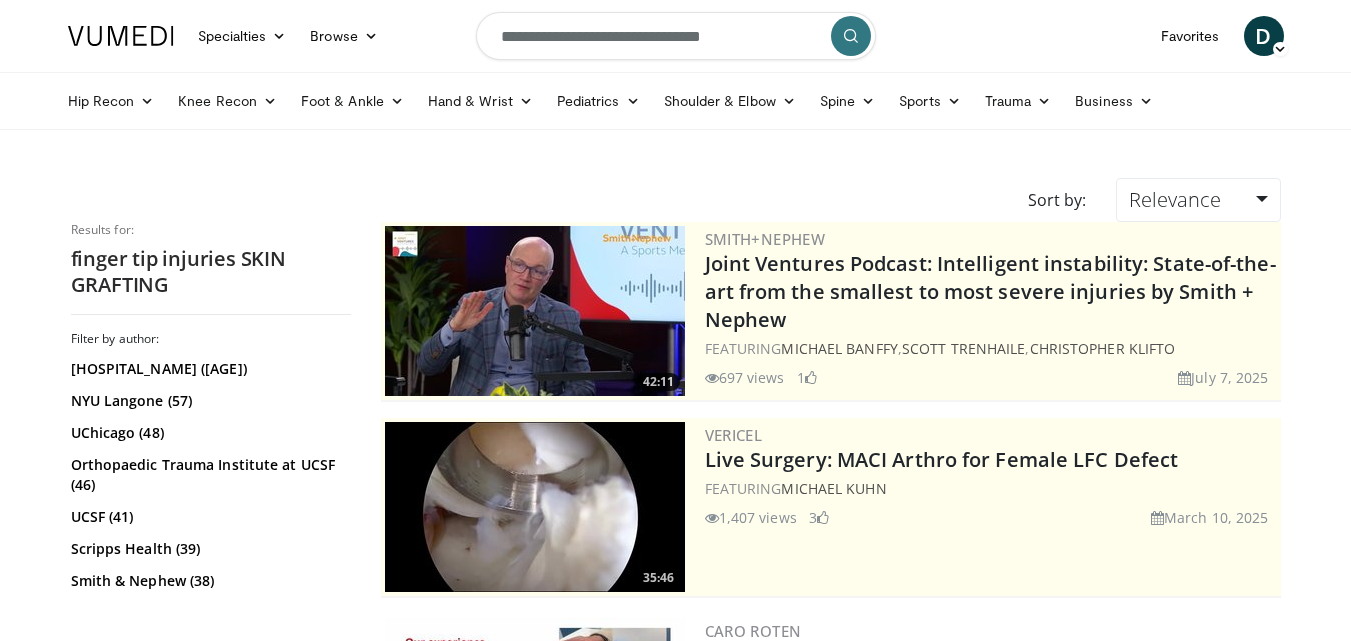 scroll, scrollTop: 0, scrollLeft: 0, axis: both 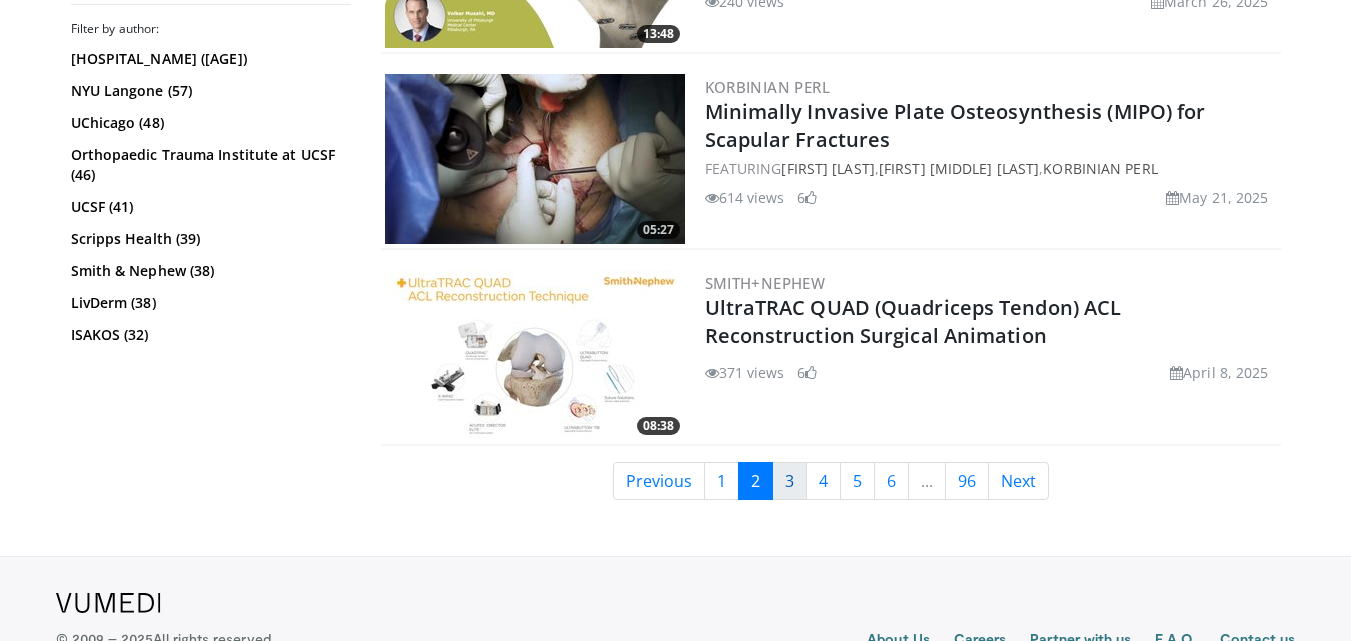 click on "3" at bounding box center [789, 481] 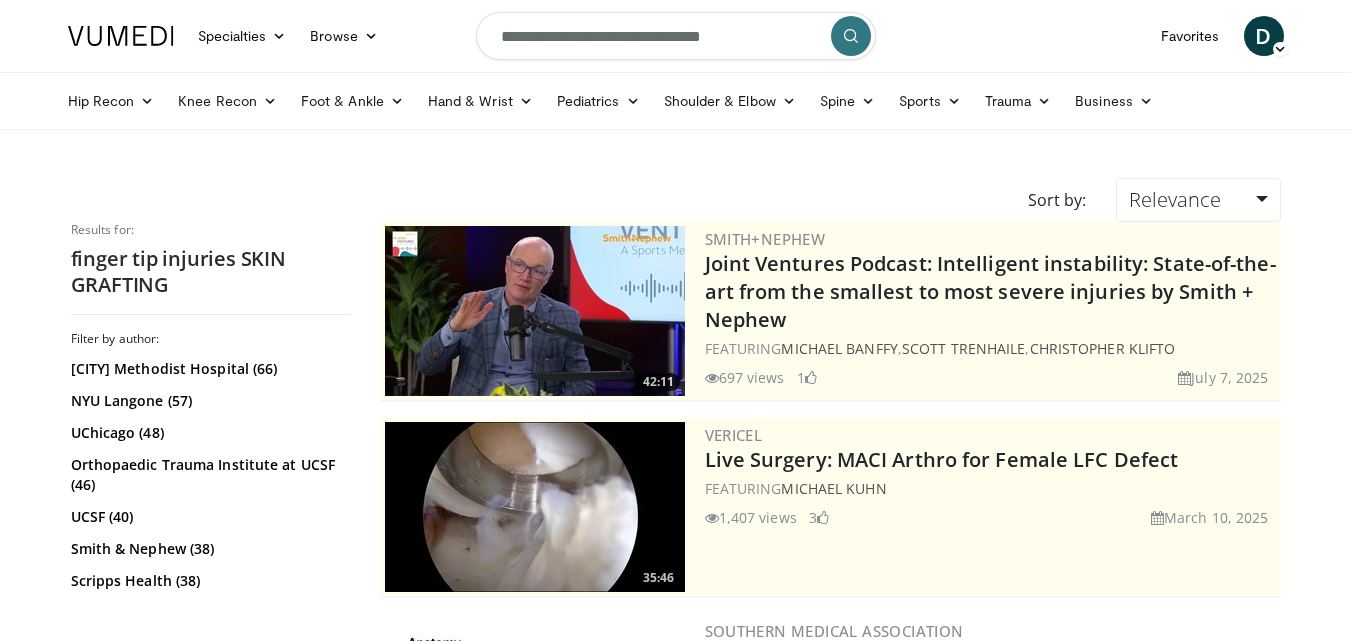 scroll, scrollTop: 0, scrollLeft: 0, axis: both 